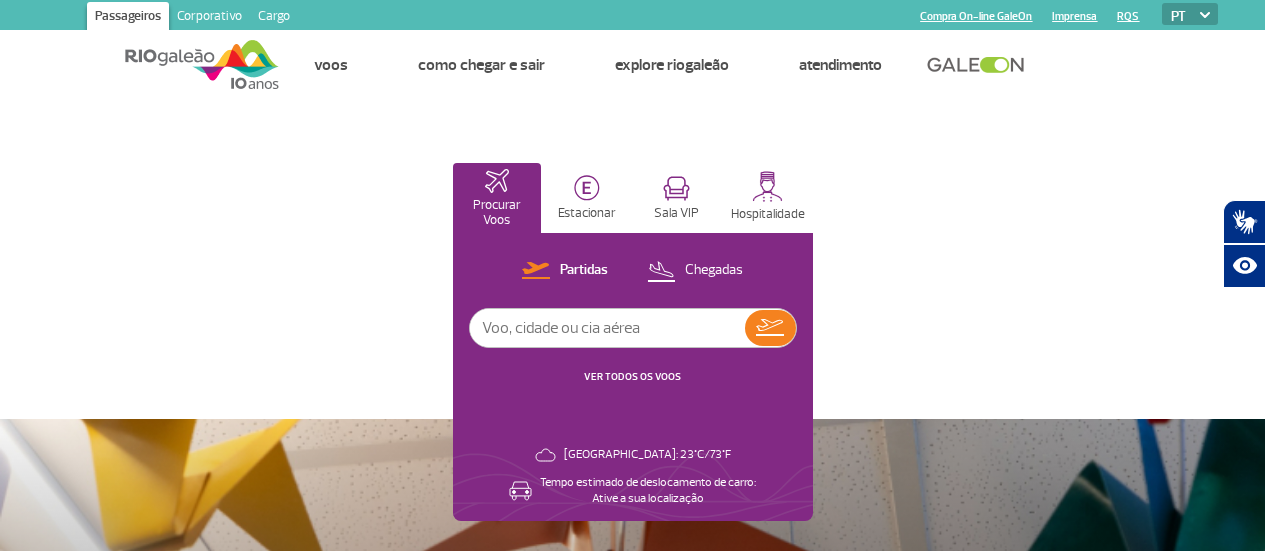 scroll, scrollTop: 0, scrollLeft: 0, axis: both 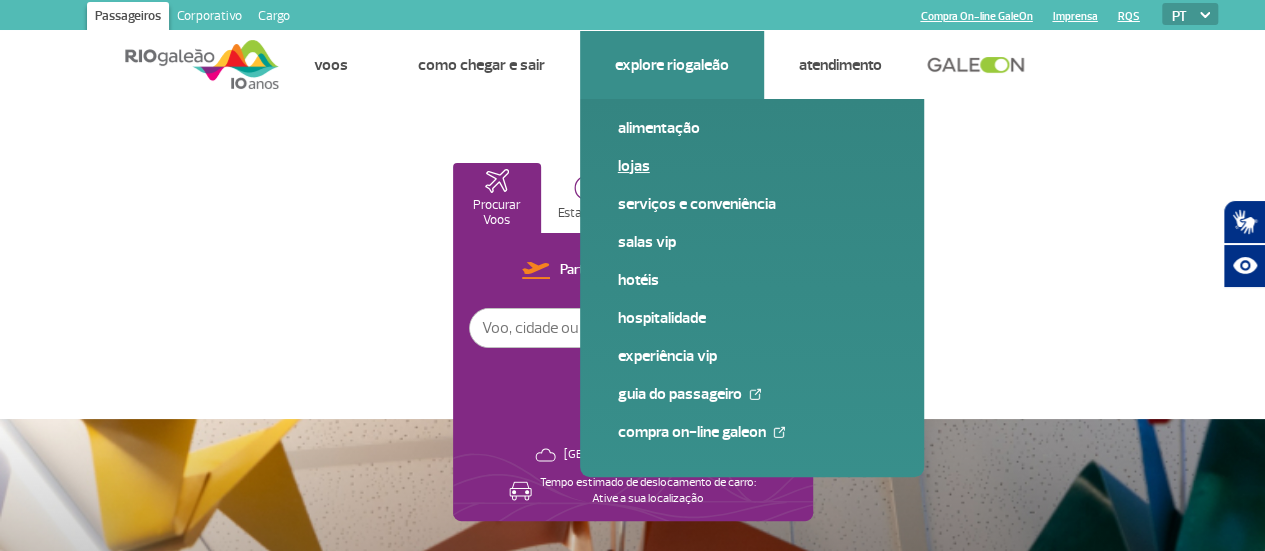 click on "Lojas" at bounding box center (752, 166) 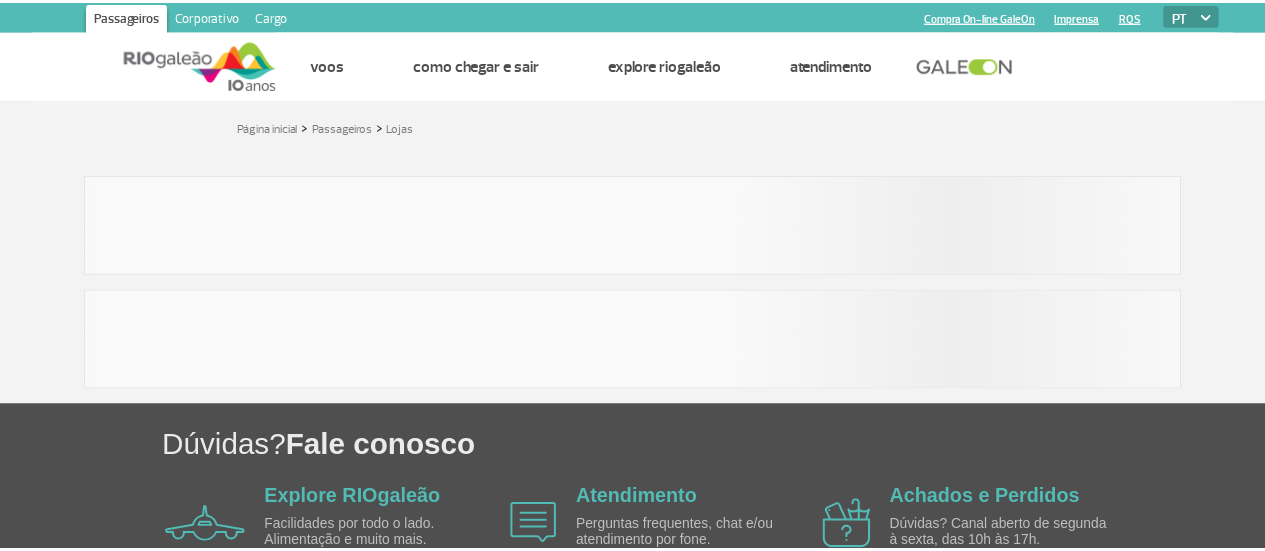 scroll, scrollTop: 0, scrollLeft: 0, axis: both 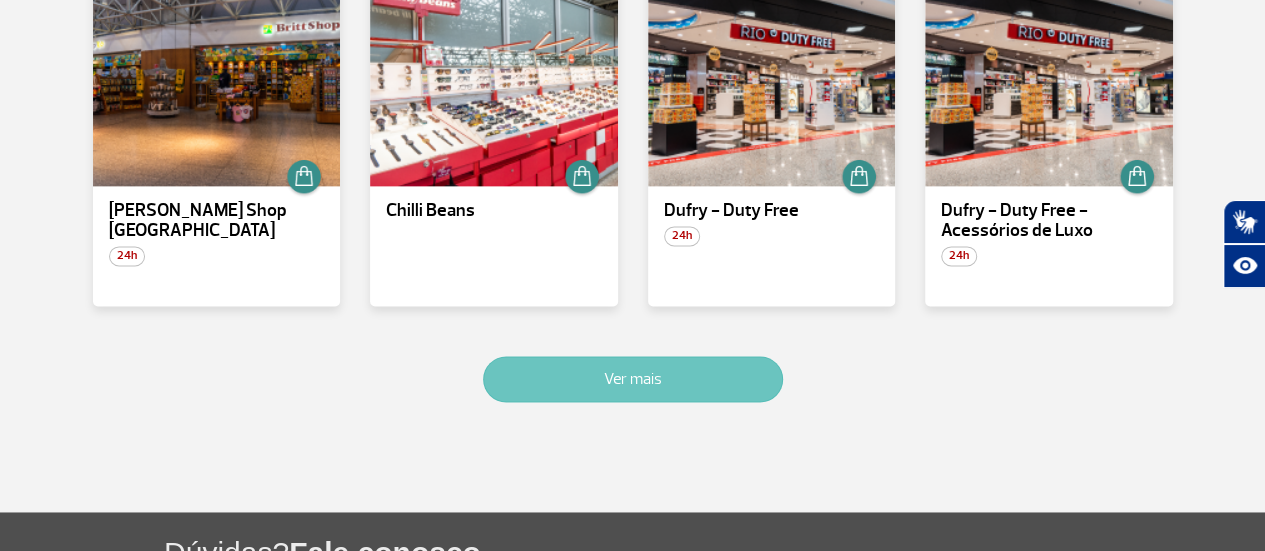 click on "Ver mais" at bounding box center (633, 379) 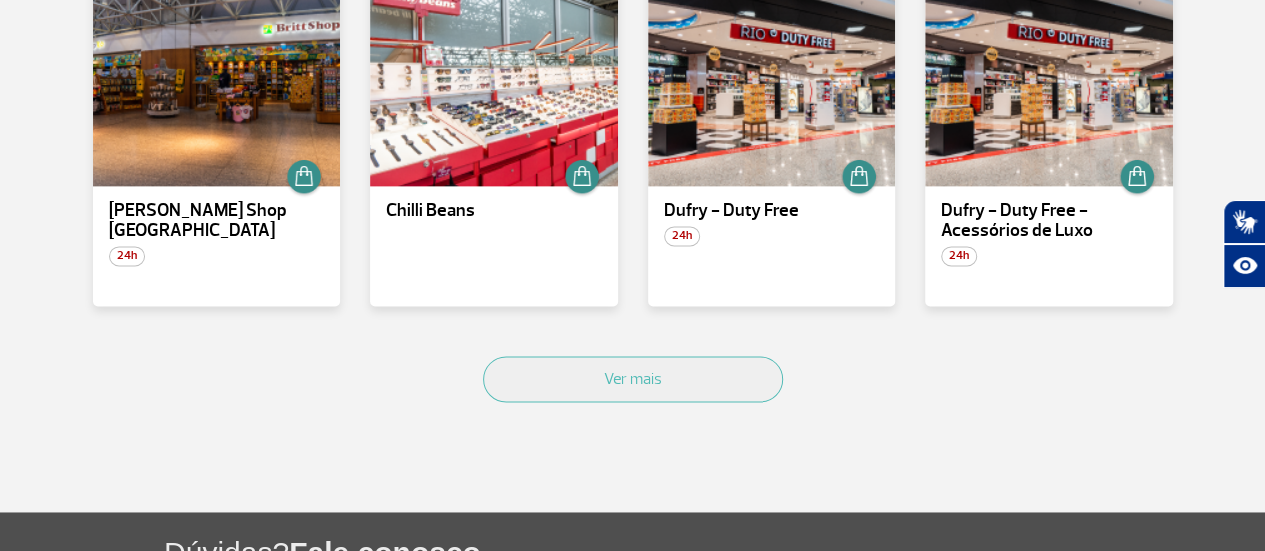 scroll, scrollTop: 2314, scrollLeft: 0, axis: vertical 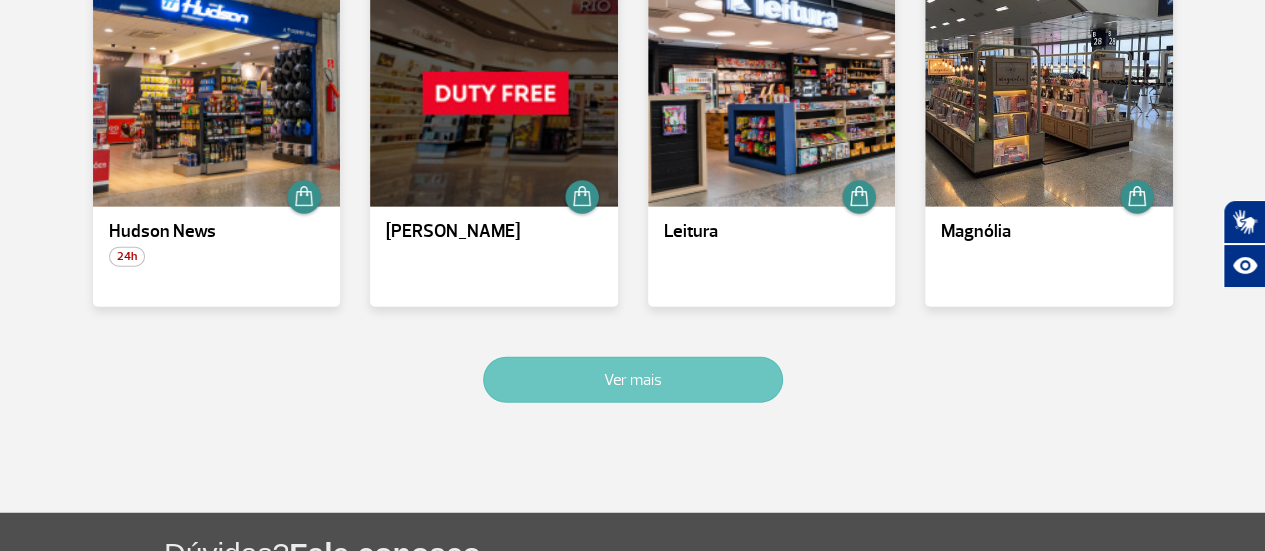 click on "Ver mais" at bounding box center (633, 380) 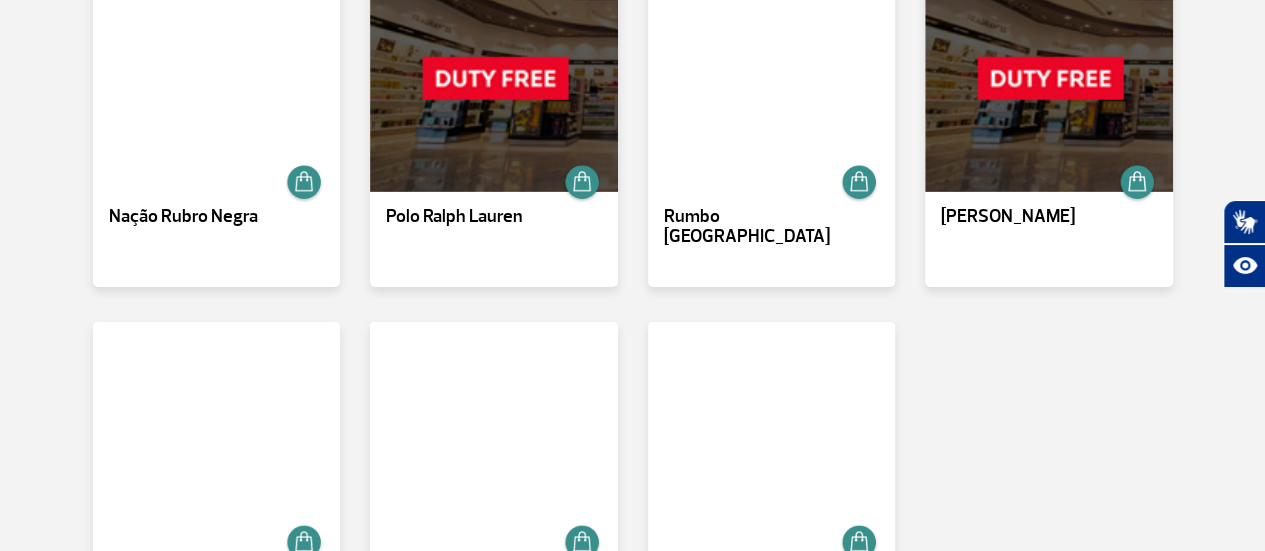 scroll, scrollTop: 3134, scrollLeft: 0, axis: vertical 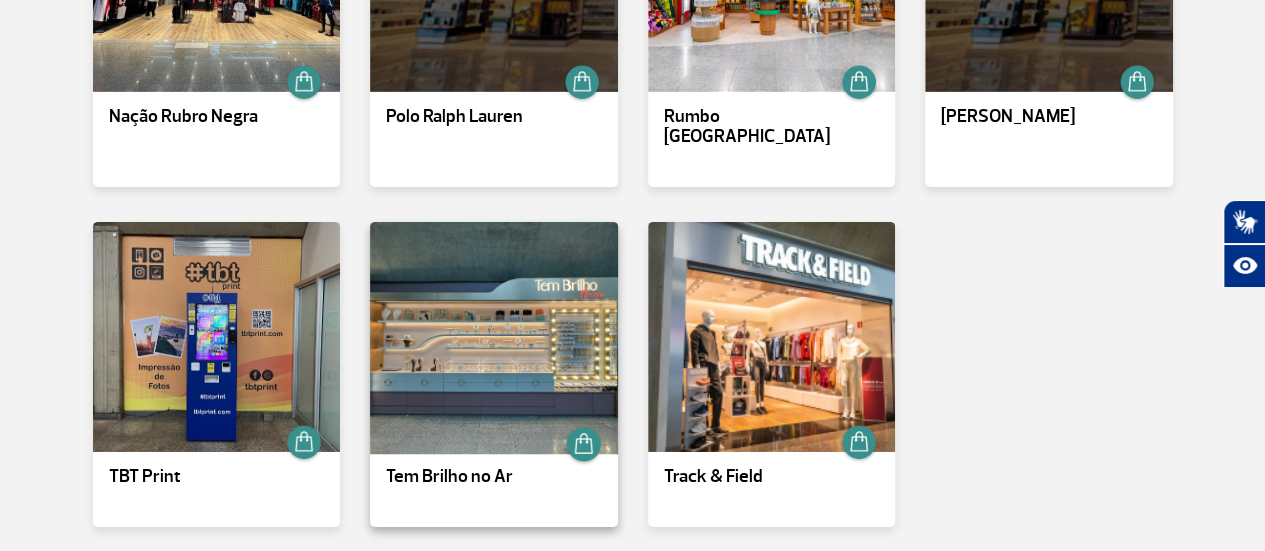 click at bounding box center [494, 337] 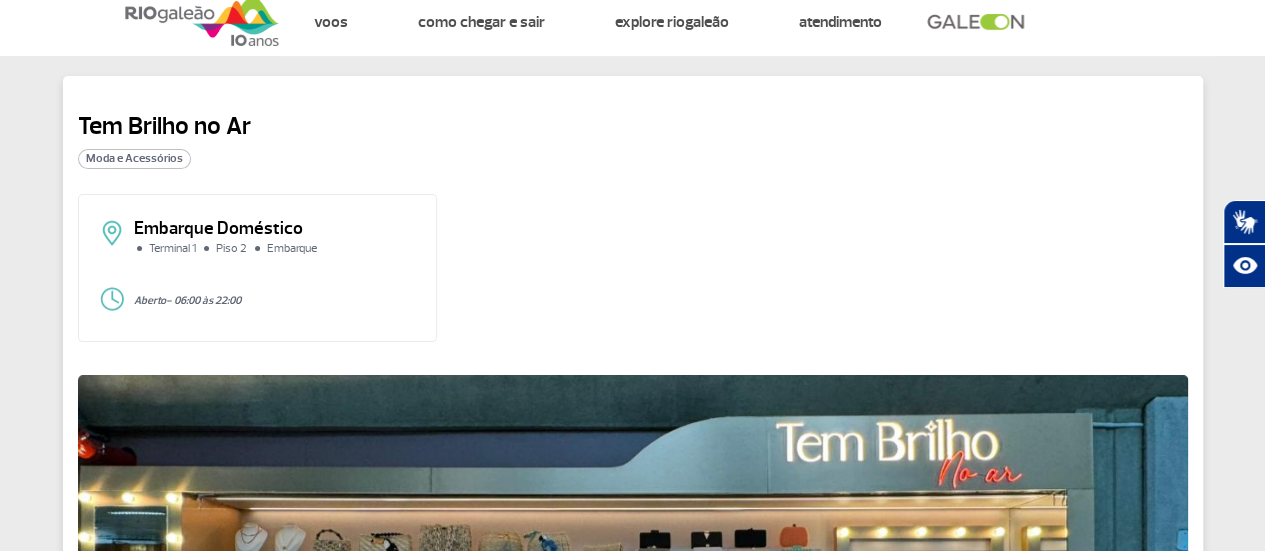 scroll, scrollTop: 0, scrollLeft: 0, axis: both 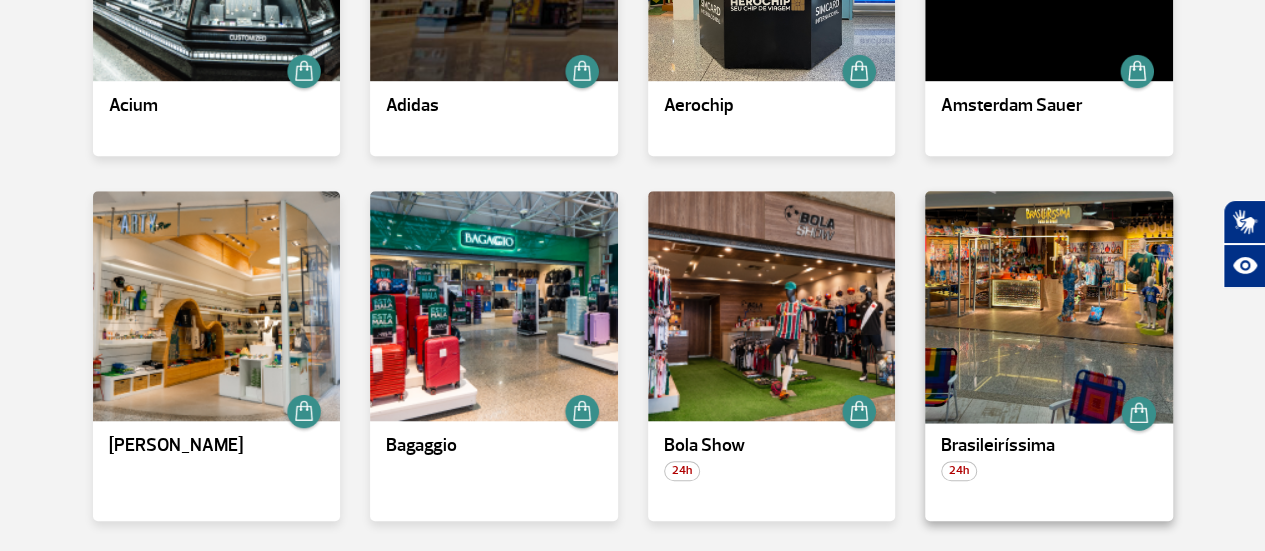 click at bounding box center [1049, 306] 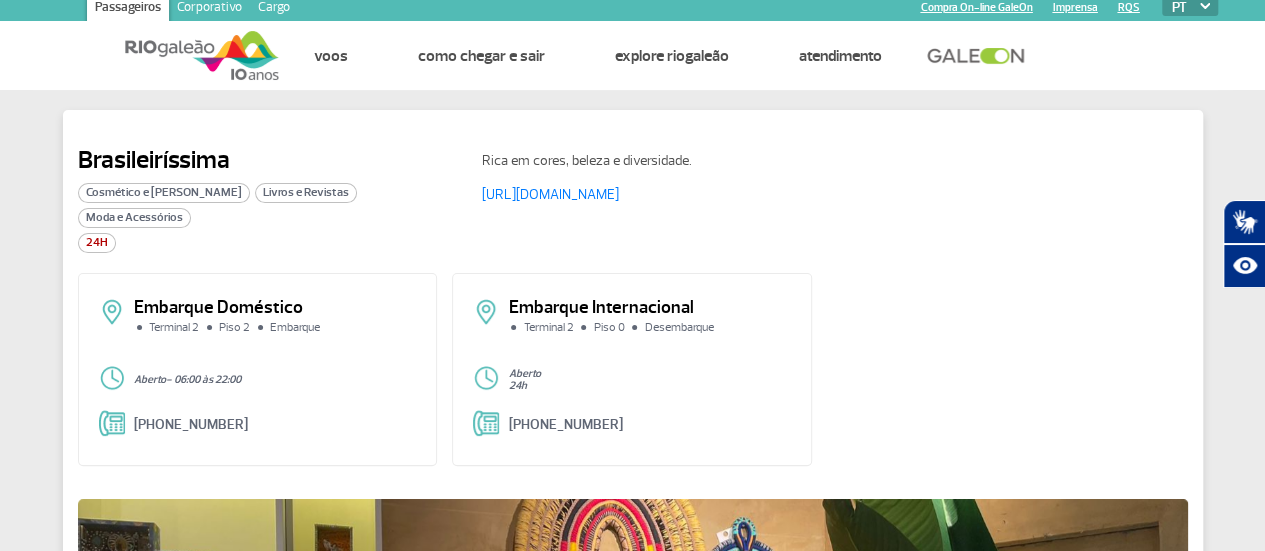 scroll, scrollTop: 0, scrollLeft: 0, axis: both 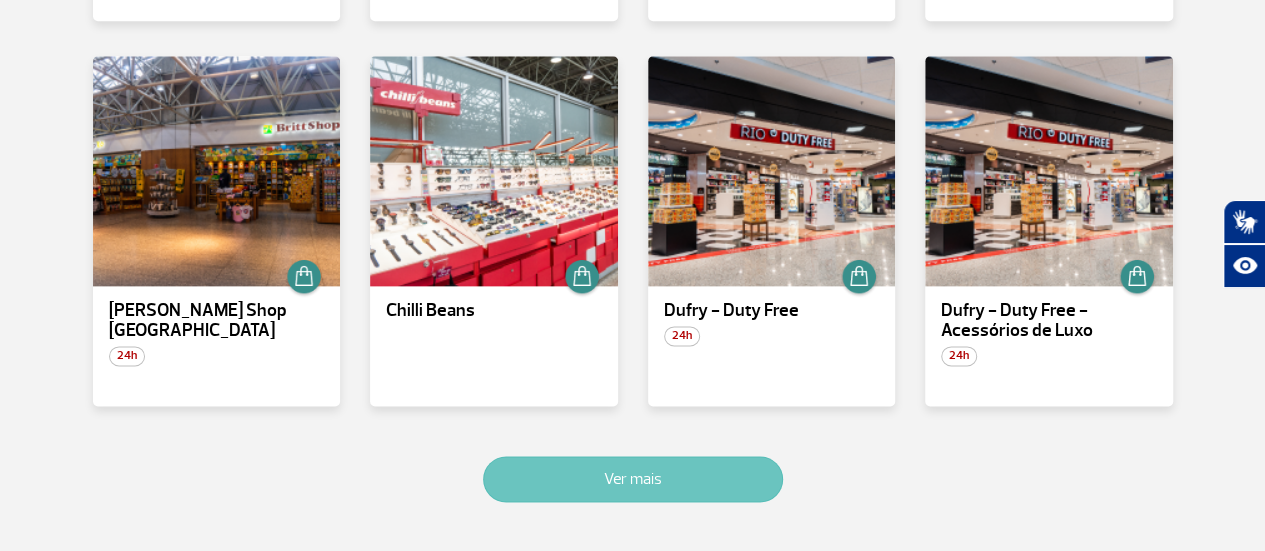 click on "Ver mais" at bounding box center (633, 479) 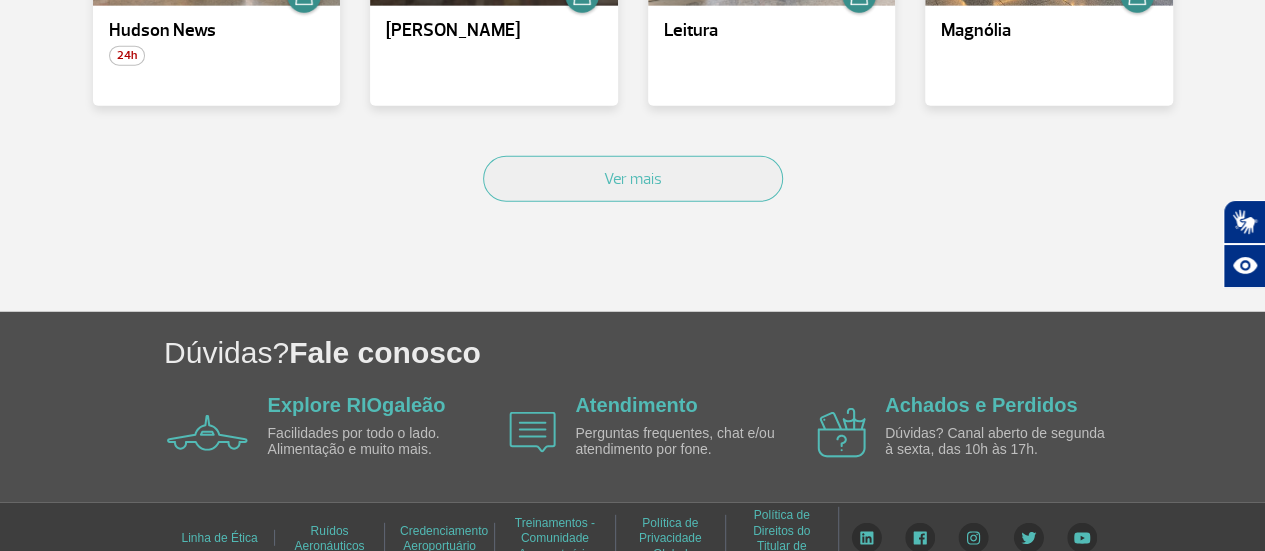 click on "Ver mais" at bounding box center (633, 201) 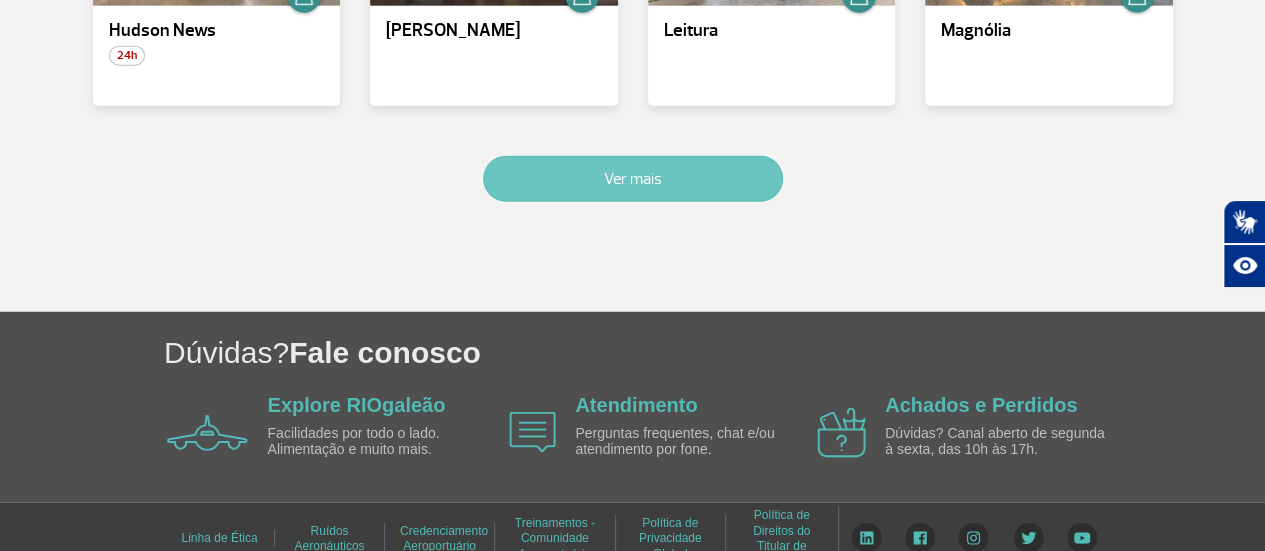 click on "Ver mais" at bounding box center [633, 179] 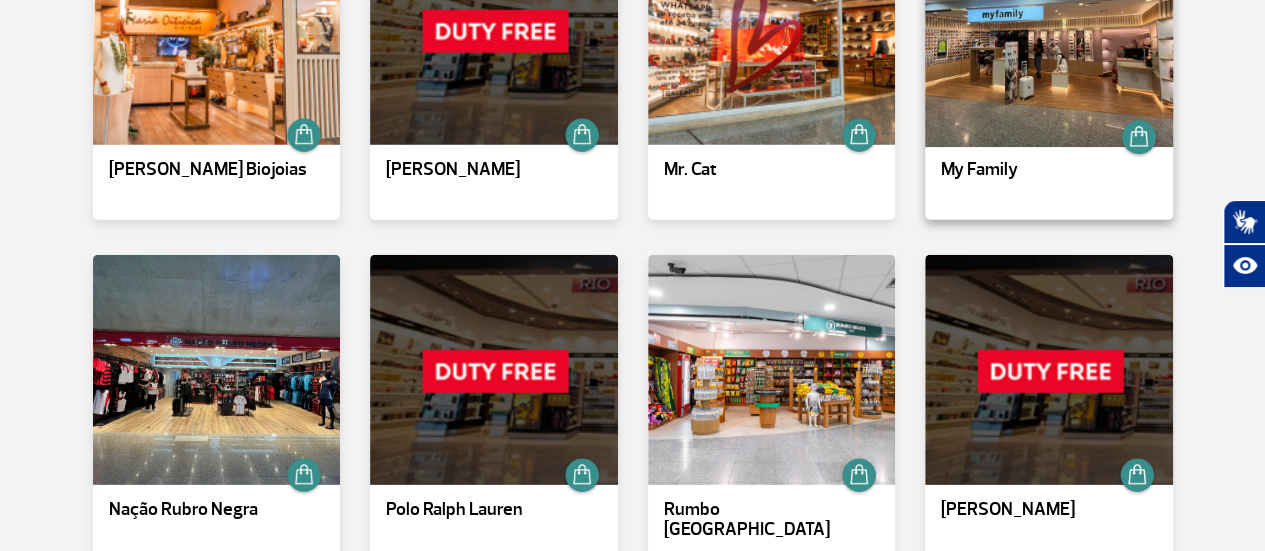 scroll, scrollTop: 2838, scrollLeft: 0, axis: vertical 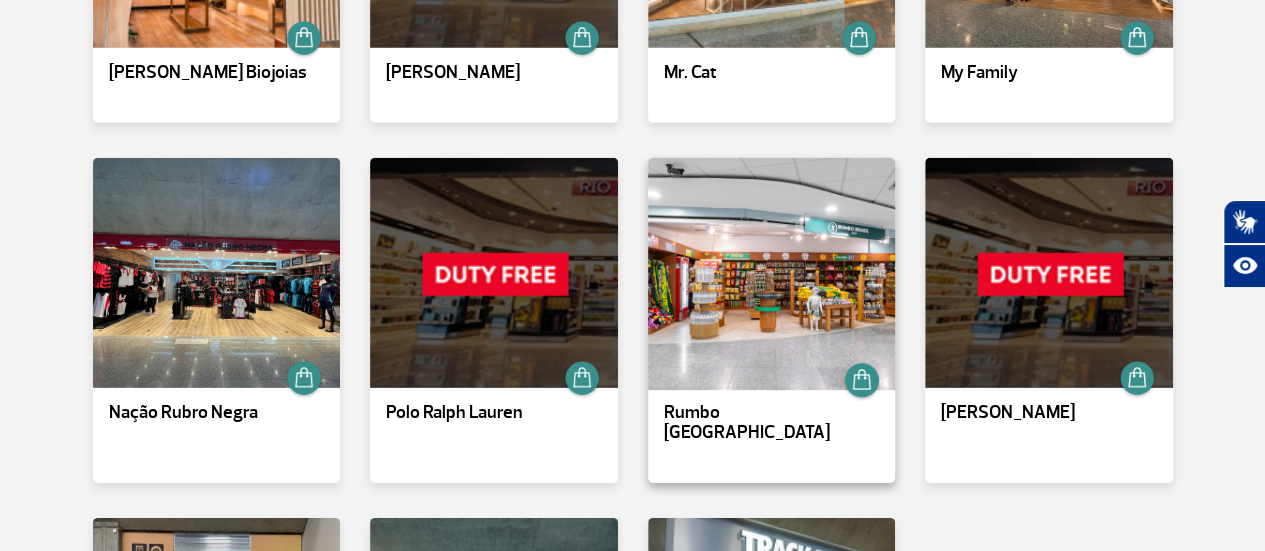 click at bounding box center [771, 273] 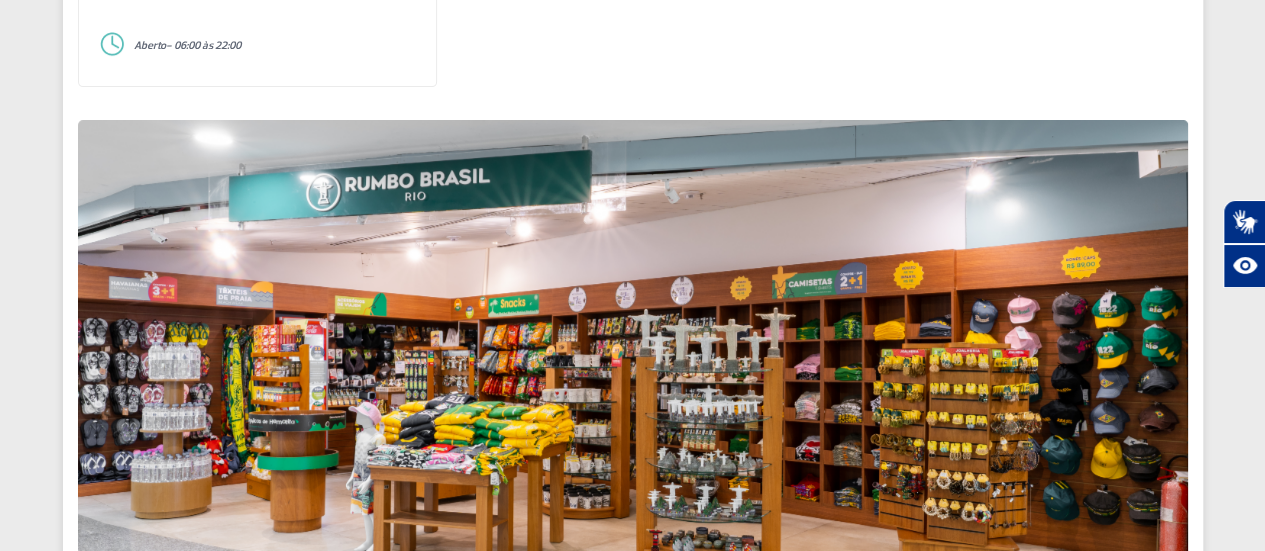 scroll, scrollTop: 359, scrollLeft: 0, axis: vertical 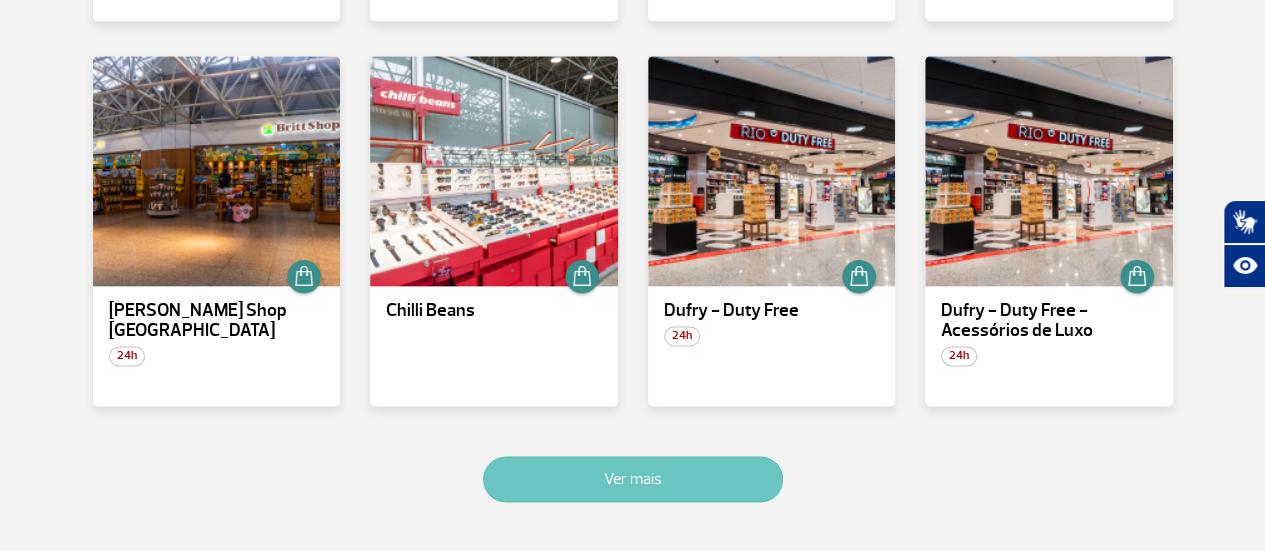 click on "Ver mais" at bounding box center [633, 479] 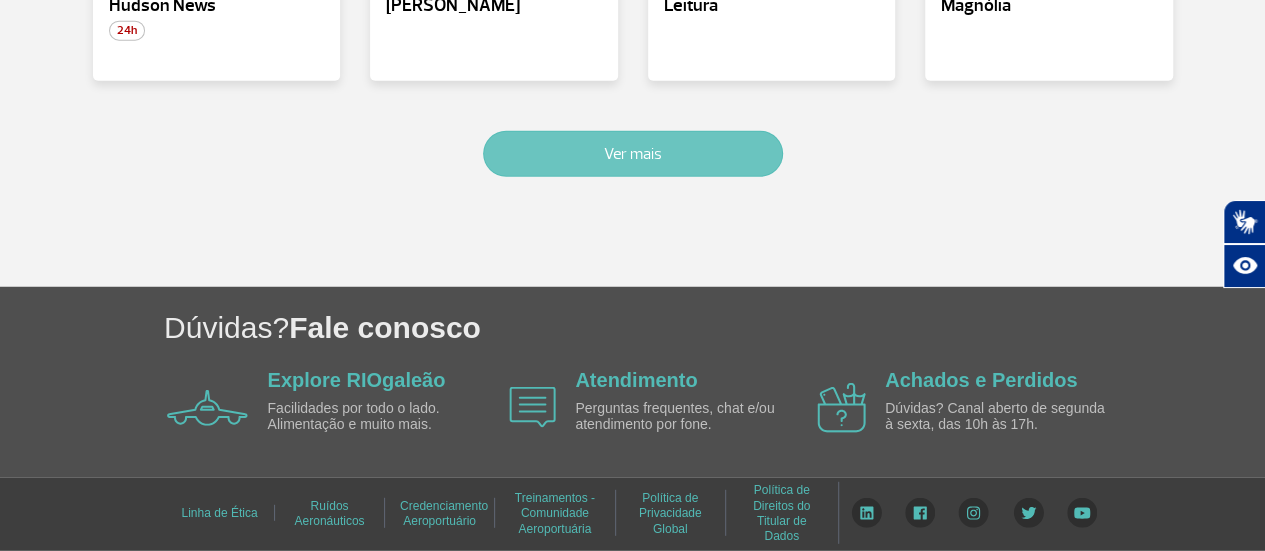 click on "Ver mais" at bounding box center [633, 154] 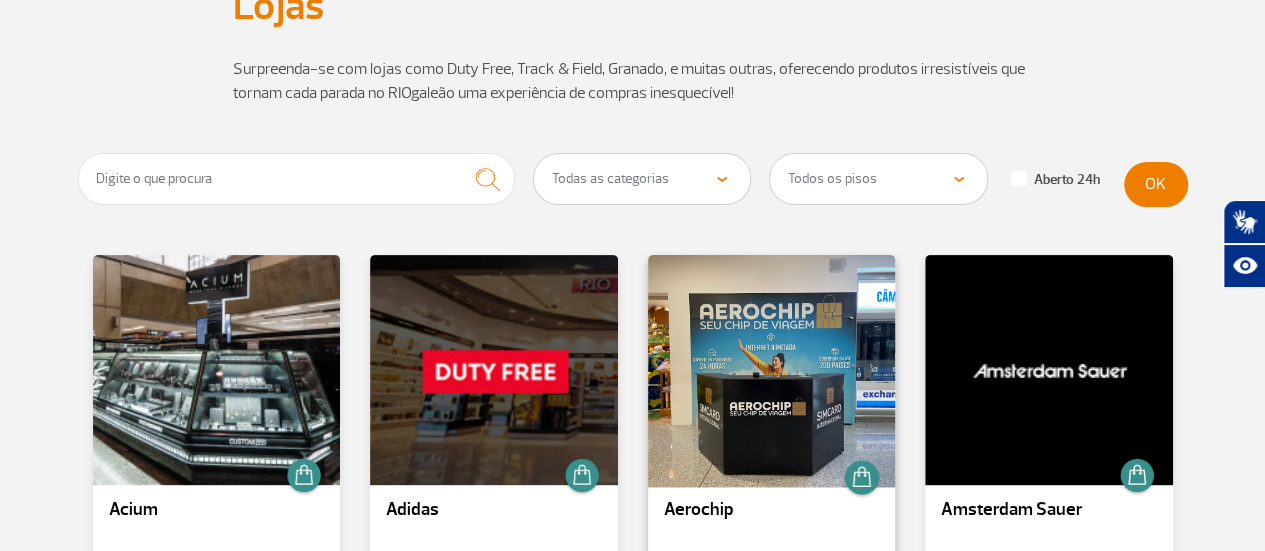 scroll, scrollTop: 238, scrollLeft: 0, axis: vertical 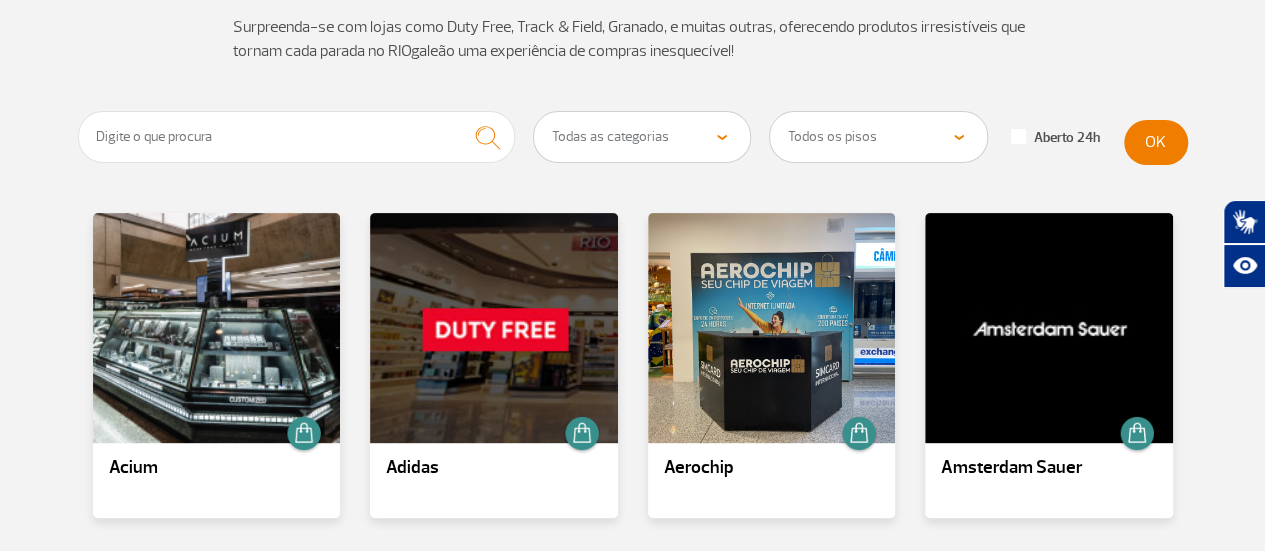 click at bounding box center (633, 99) 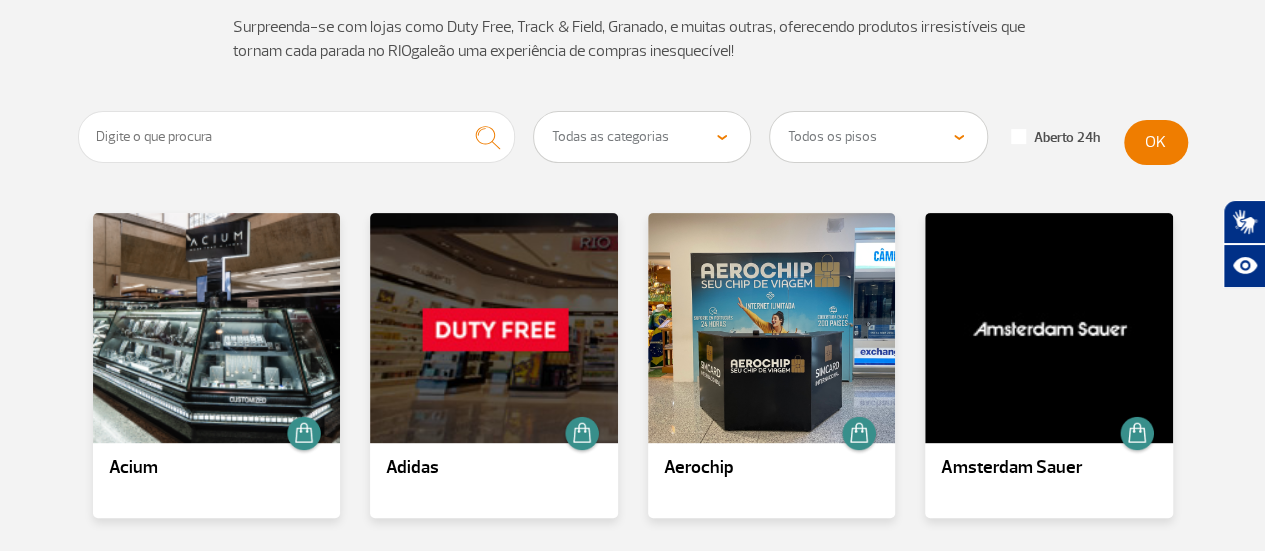 click on "Todas as categorias Cosmético e Beleza Eletrônicos Livros e Revistas Moda e Acessórios Duty Free" at bounding box center (642, 137) 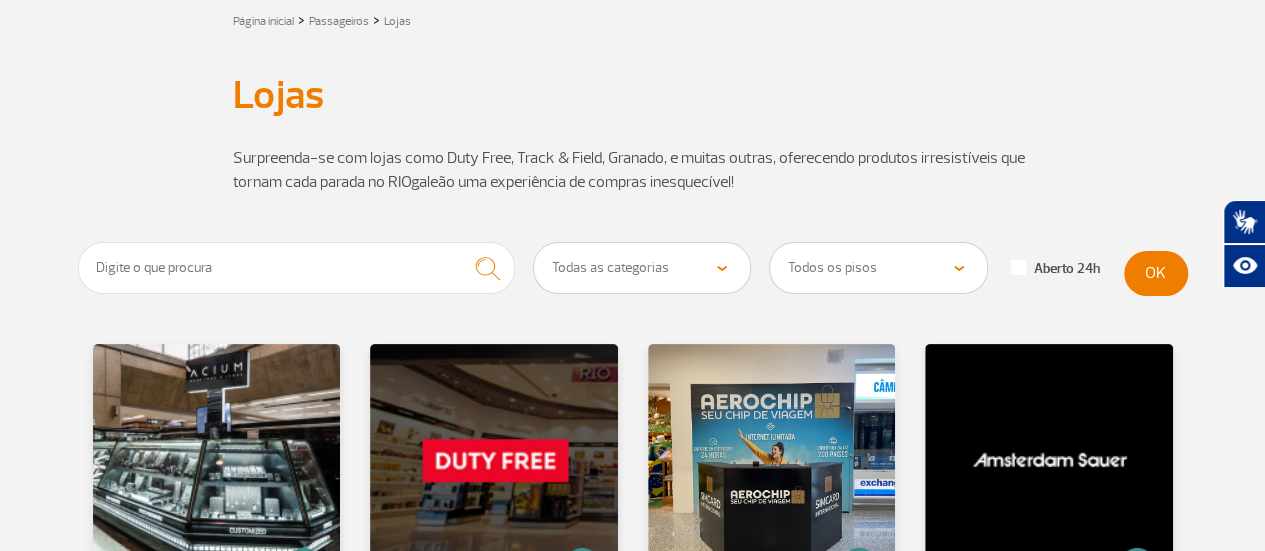 scroll, scrollTop: 0, scrollLeft: 0, axis: both 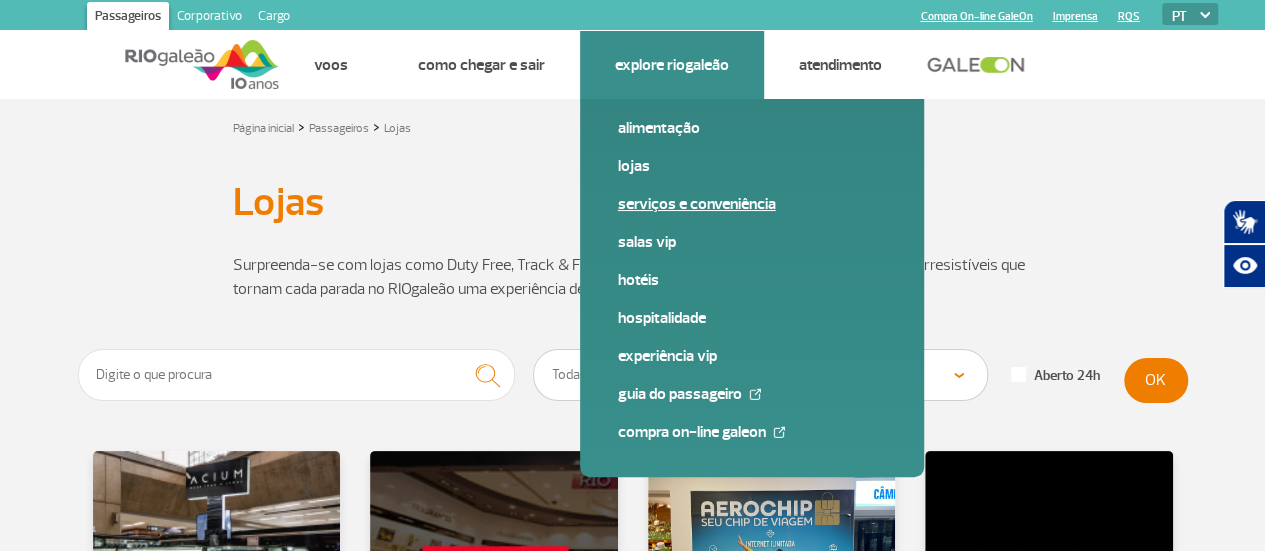 click on "Serviços e Conveniência" at bounding box center (752, 204) 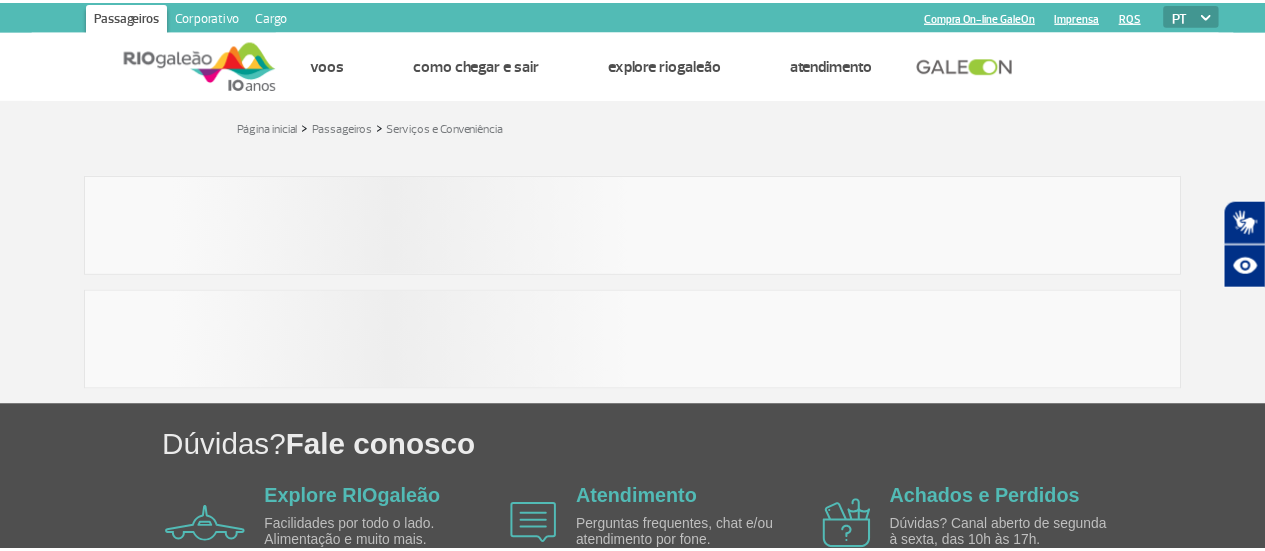 scroll, scrollTop: 0, scrollLeft: 0, axis: both 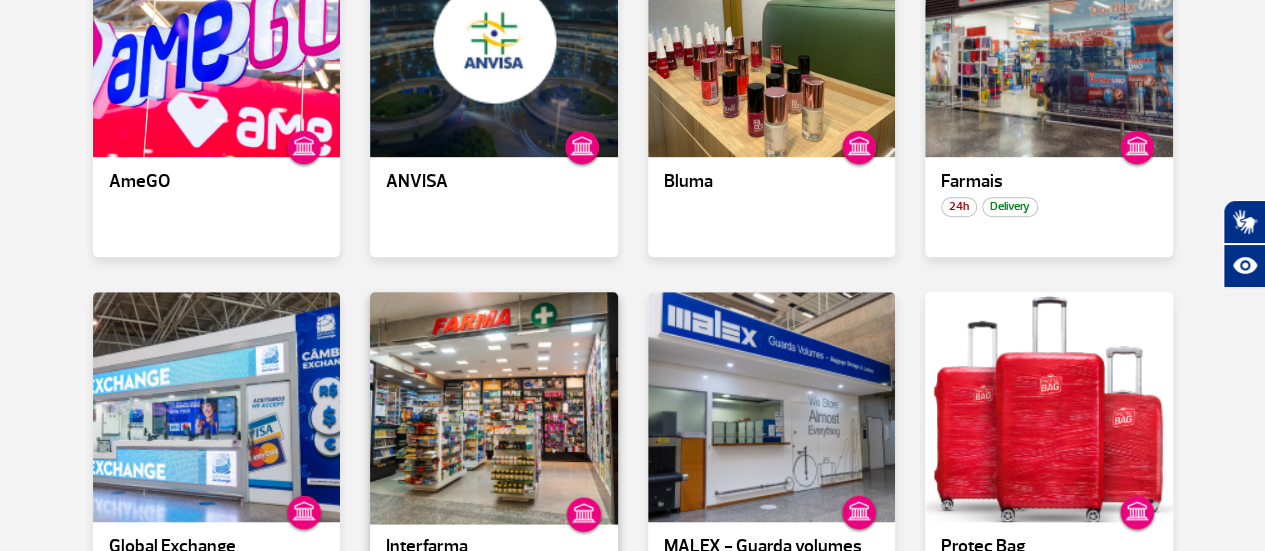 click at bounding box center [494, 407] 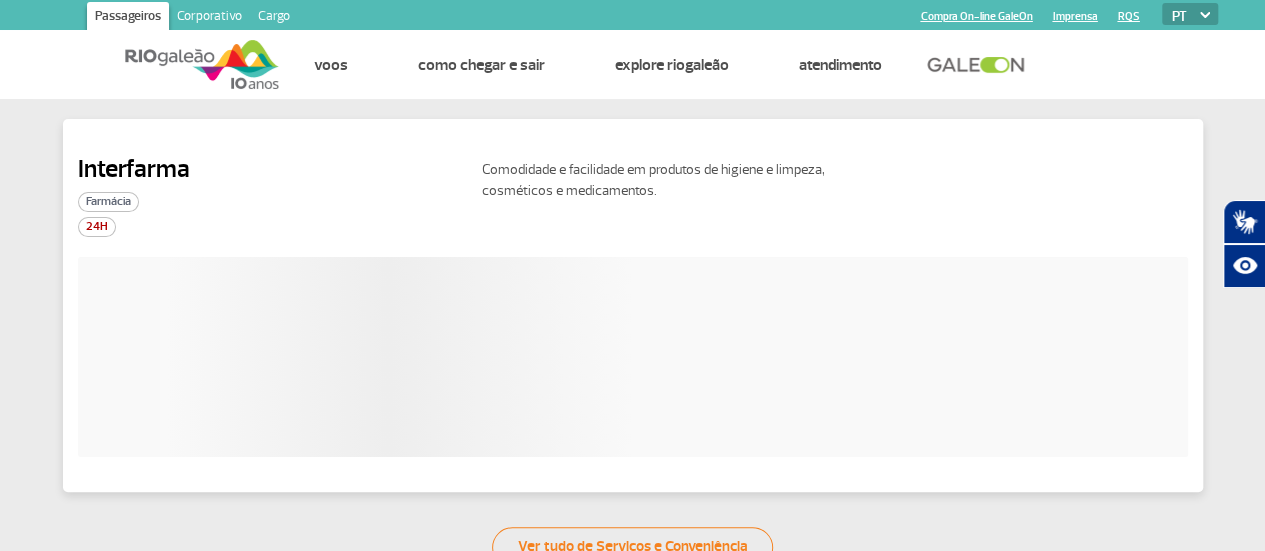 scroll, scrollTop: 0, scrollLeft: 0, axis: both 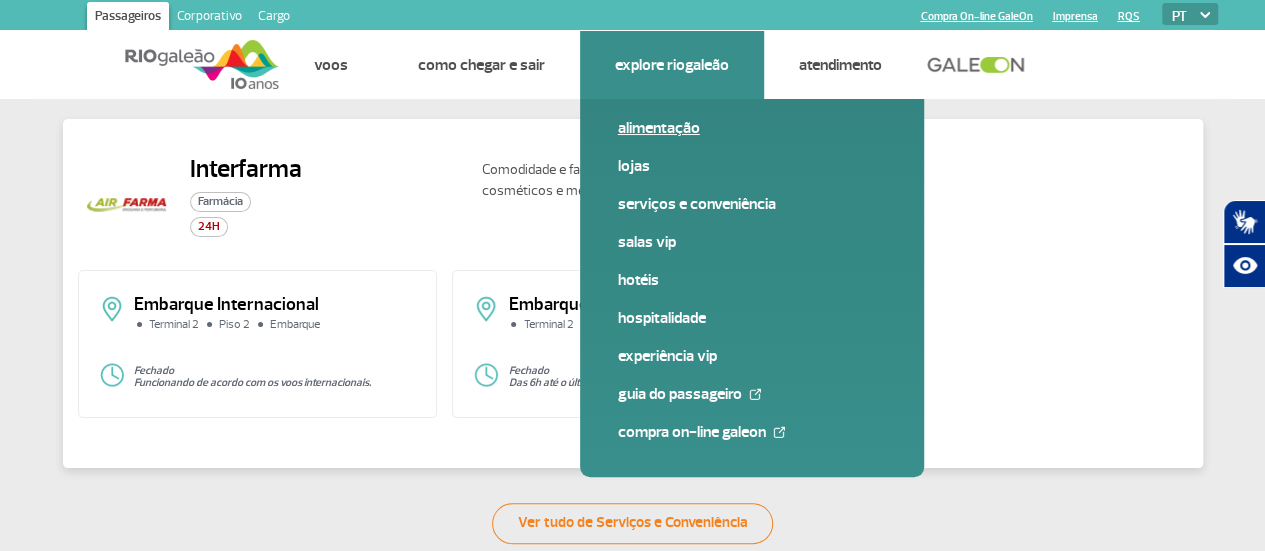 click on "Alimentação" at bounding box center [752, 128] 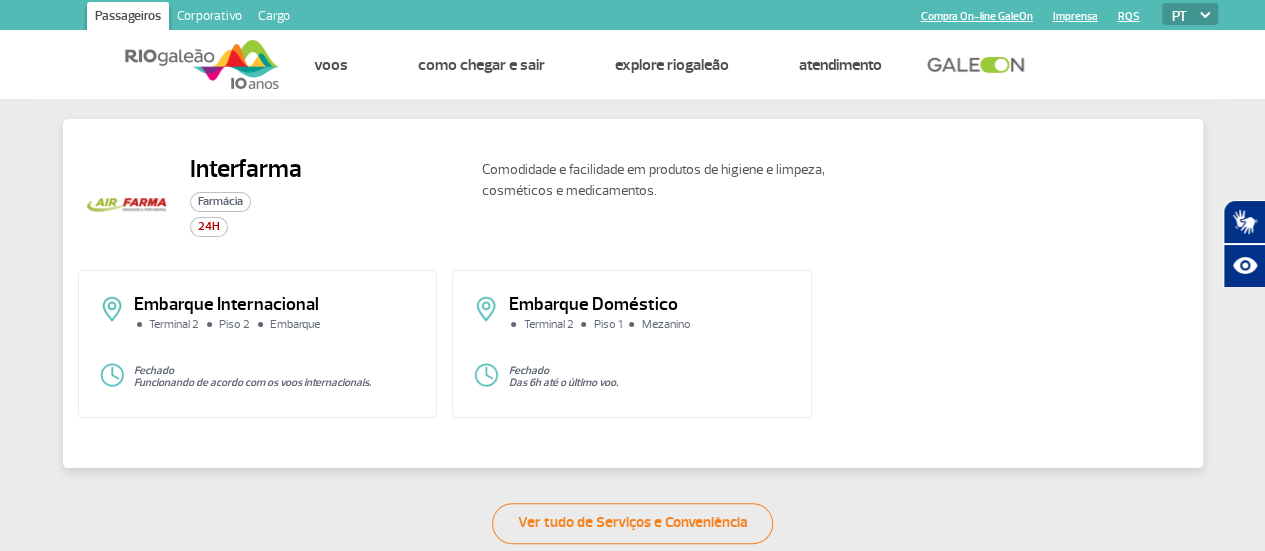 click on "Interfarma Farmácia 24H" 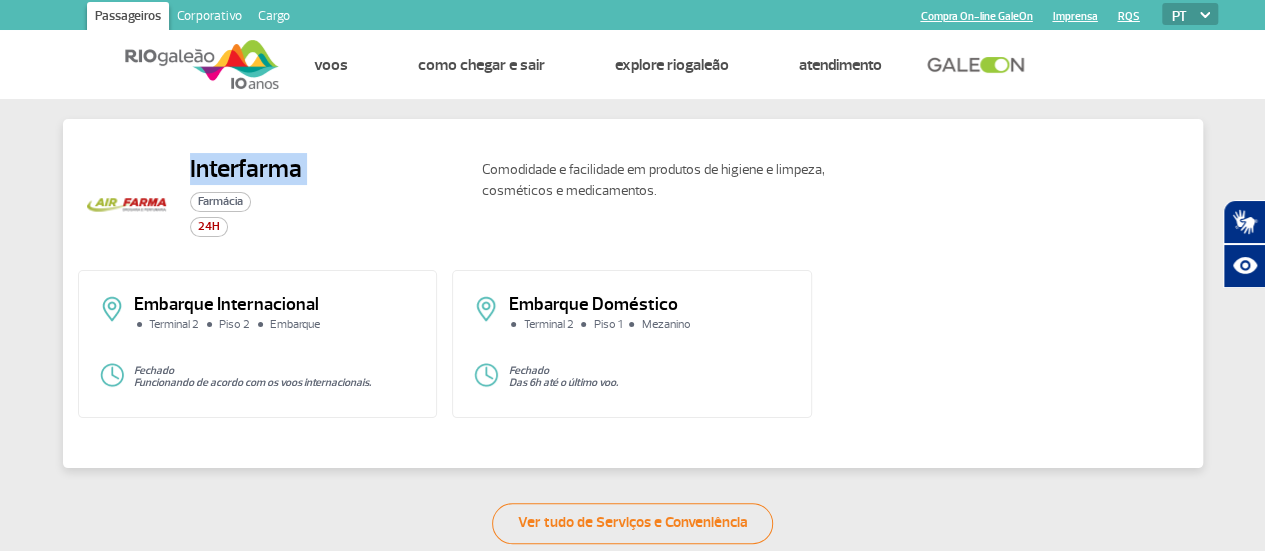 click on "Interfarma Farmácia 24H" 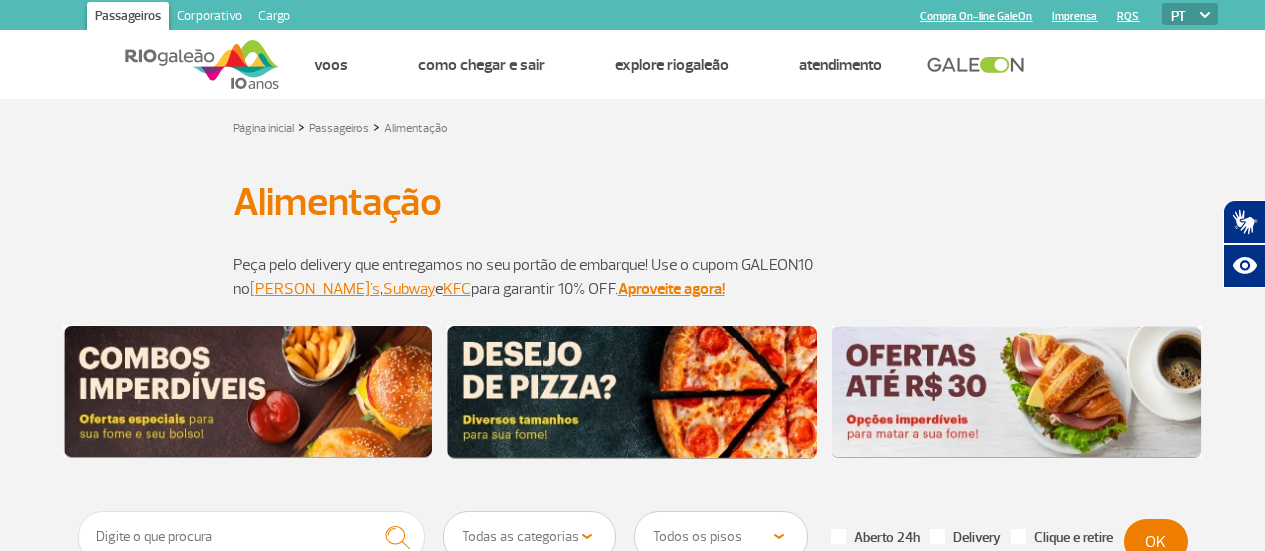 scroll, scrollTop: 0, scrollLeft: 0, axis: both 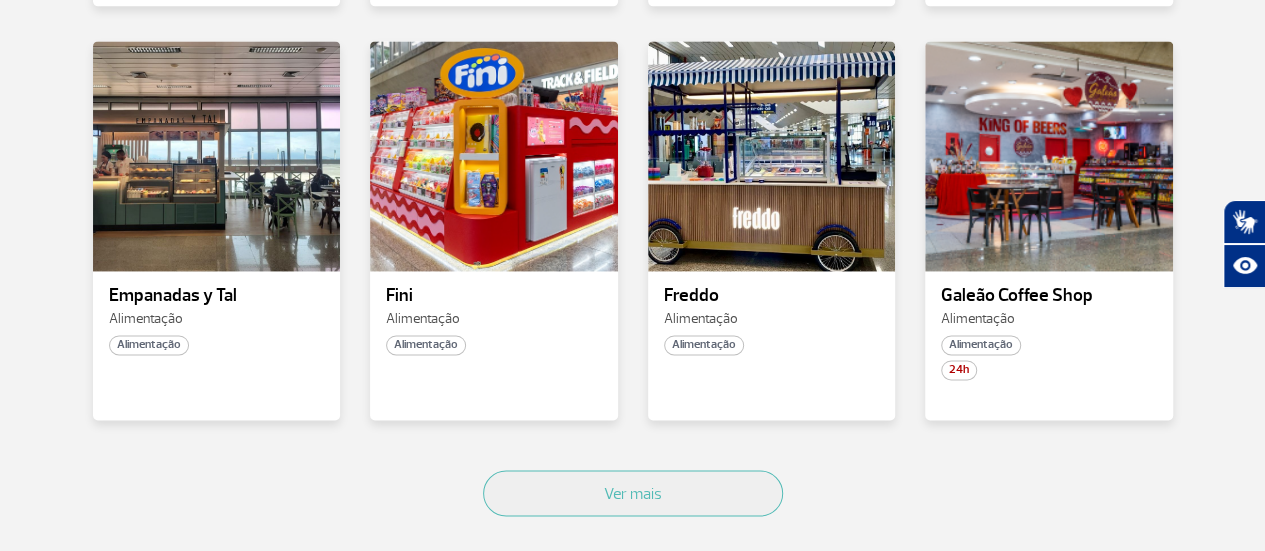 click on "Ver mais" at bounding box center [633, 515] 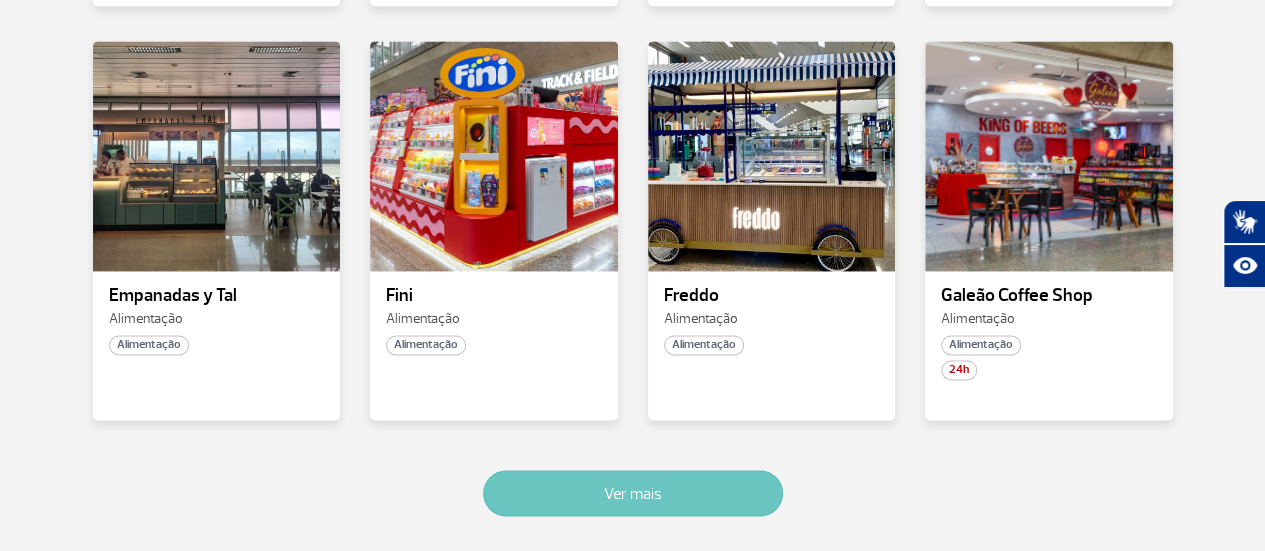 click on "Ver mais" at bounding box center [633, 493] 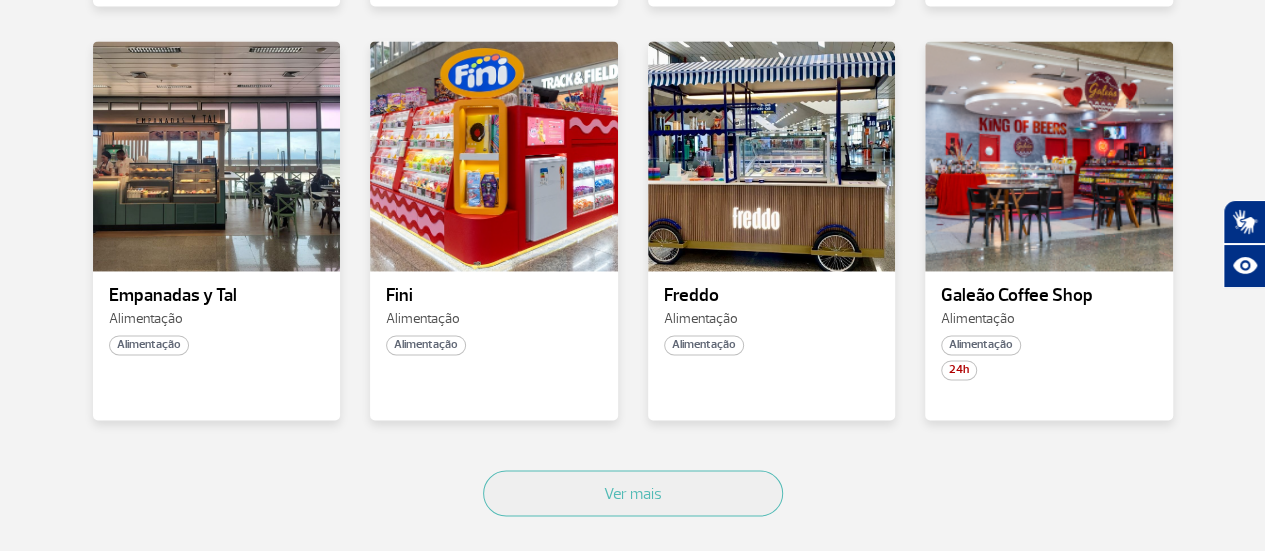 scroll, scrollTop: 2642, scrollLeft: 0, axis: vertical 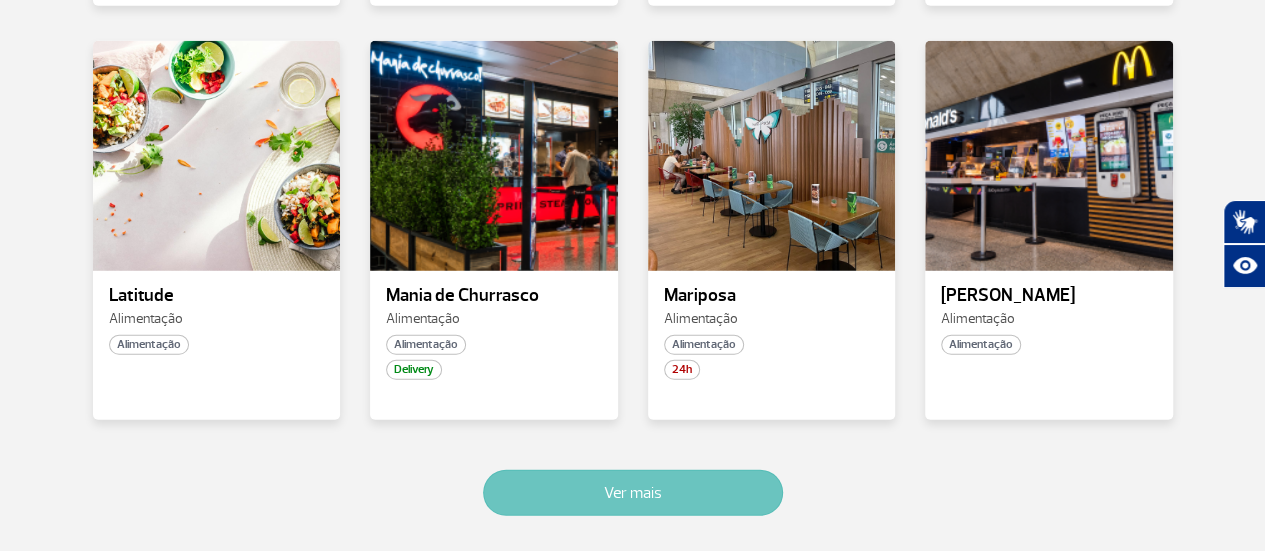 click on "Ver mais" at bounding box center (633, 493) 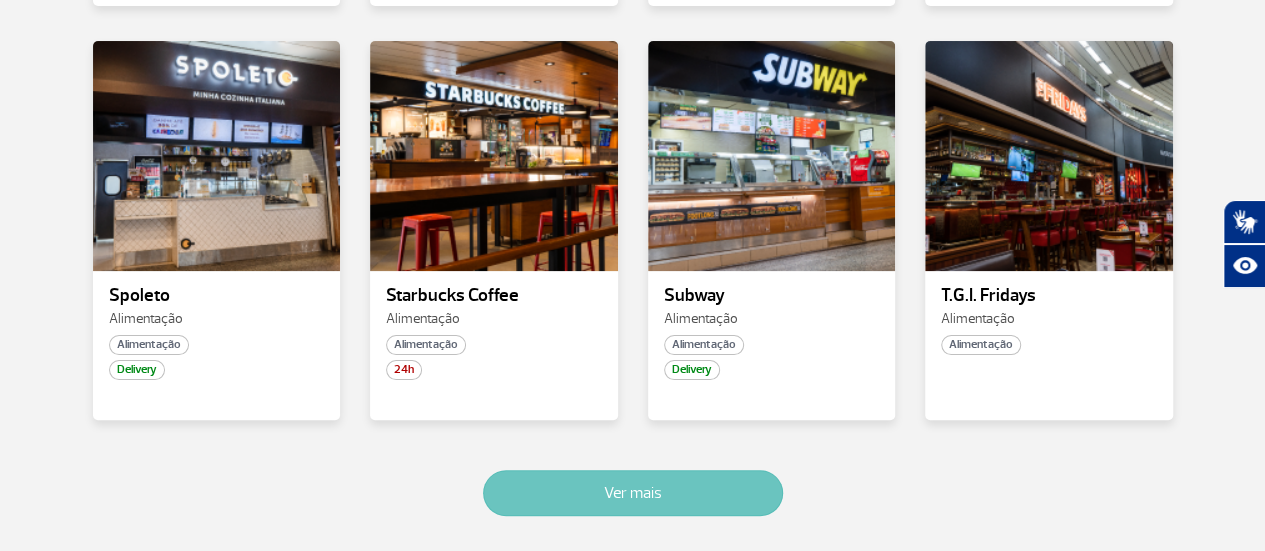 click on "Ver mais" at bounding box center (633, 493) 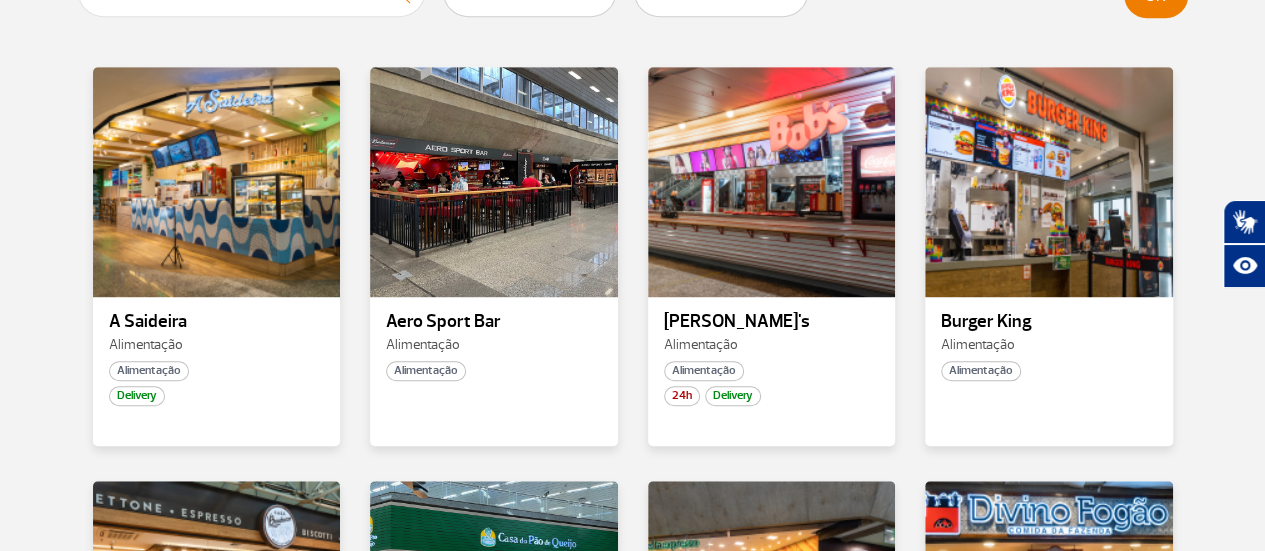 scroll, scrollTop: 298, scrollLeft: 0, axis: vertical 